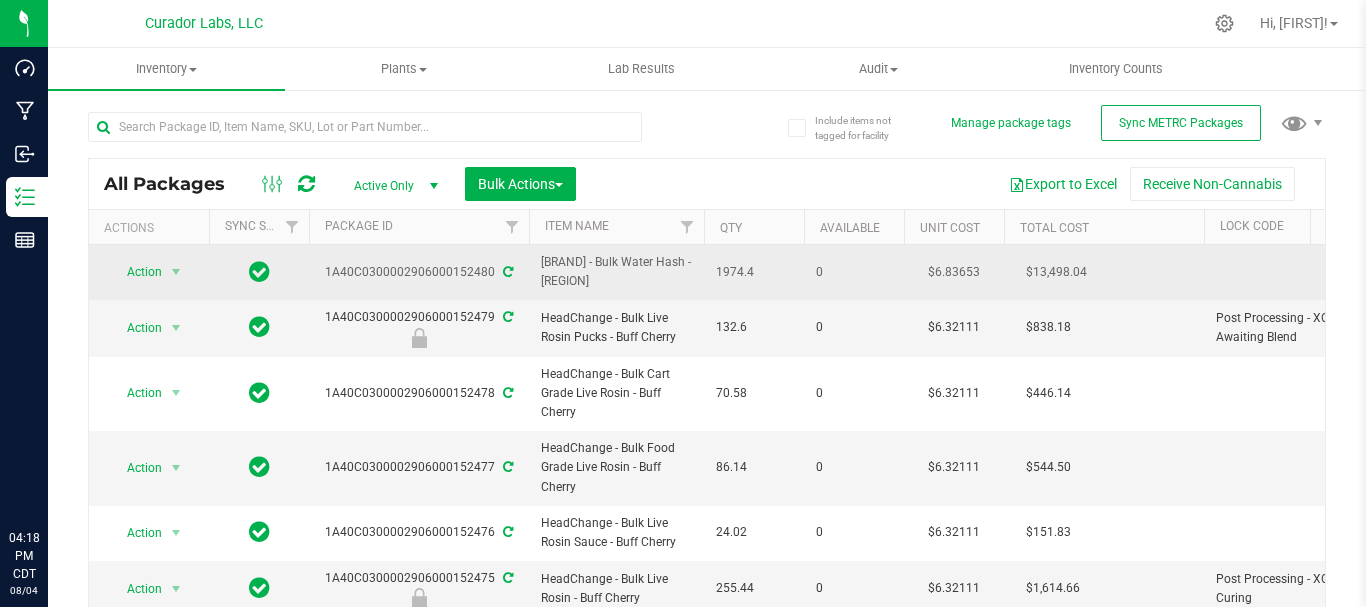 scroll, scrollTop: 0, scrollLeft: 0, axis: both 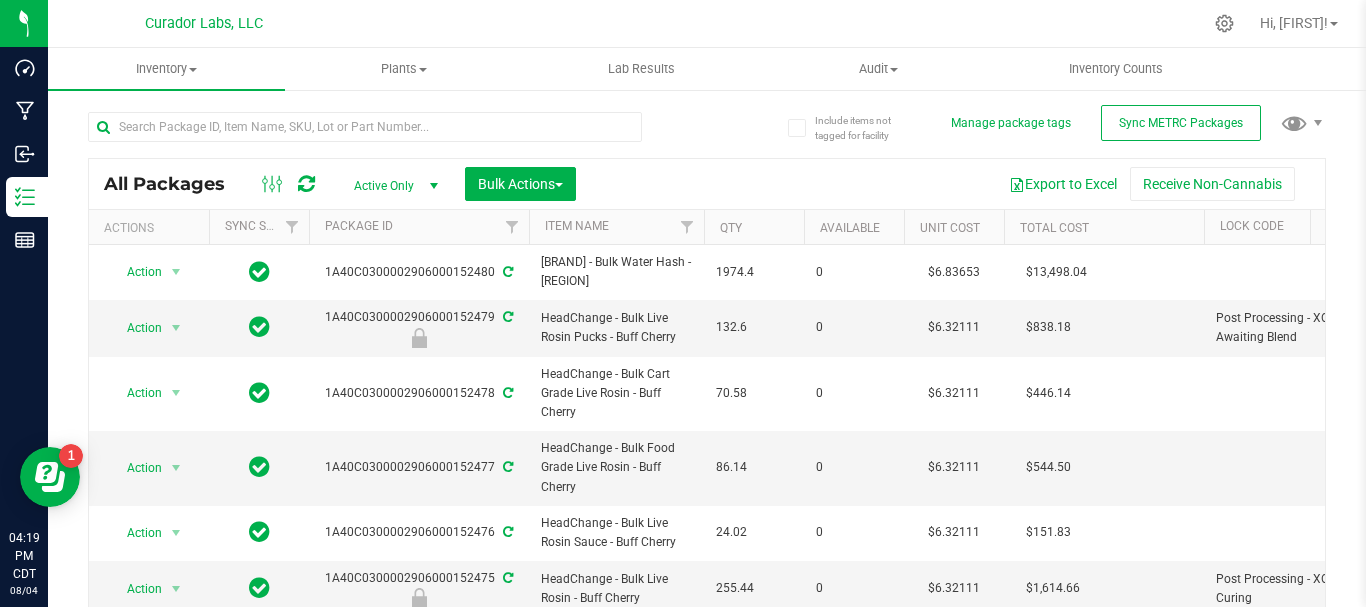click at bounding box center [780, 23] 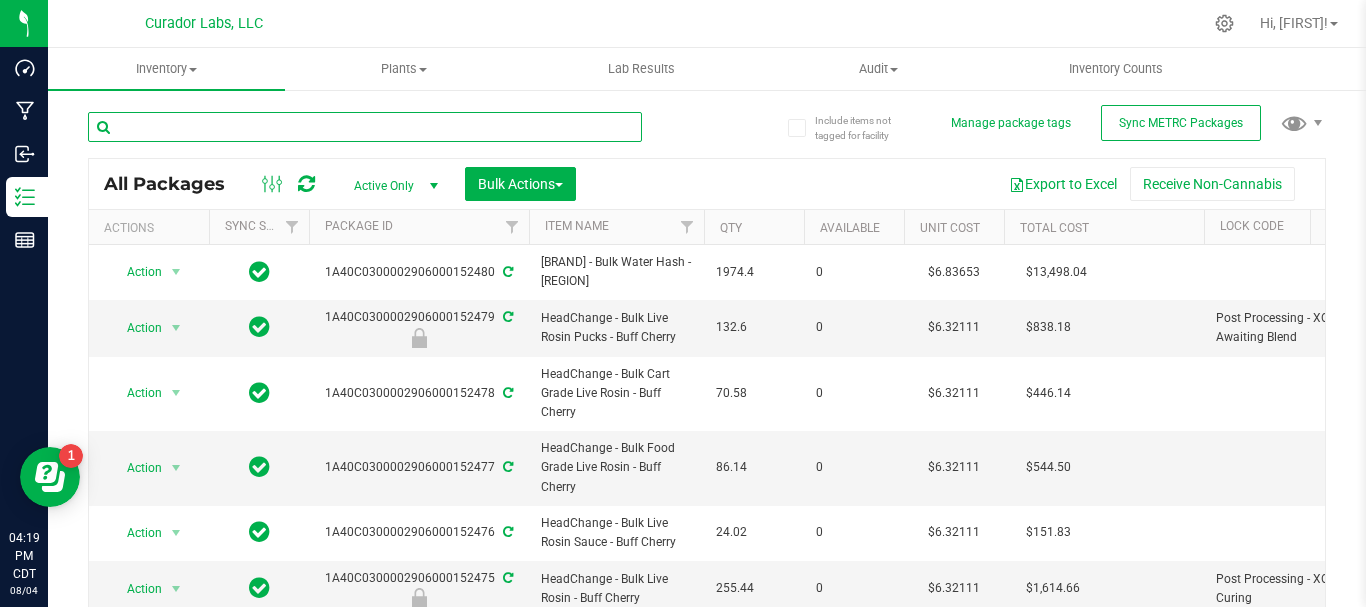 click at bounding box center [365, 127] 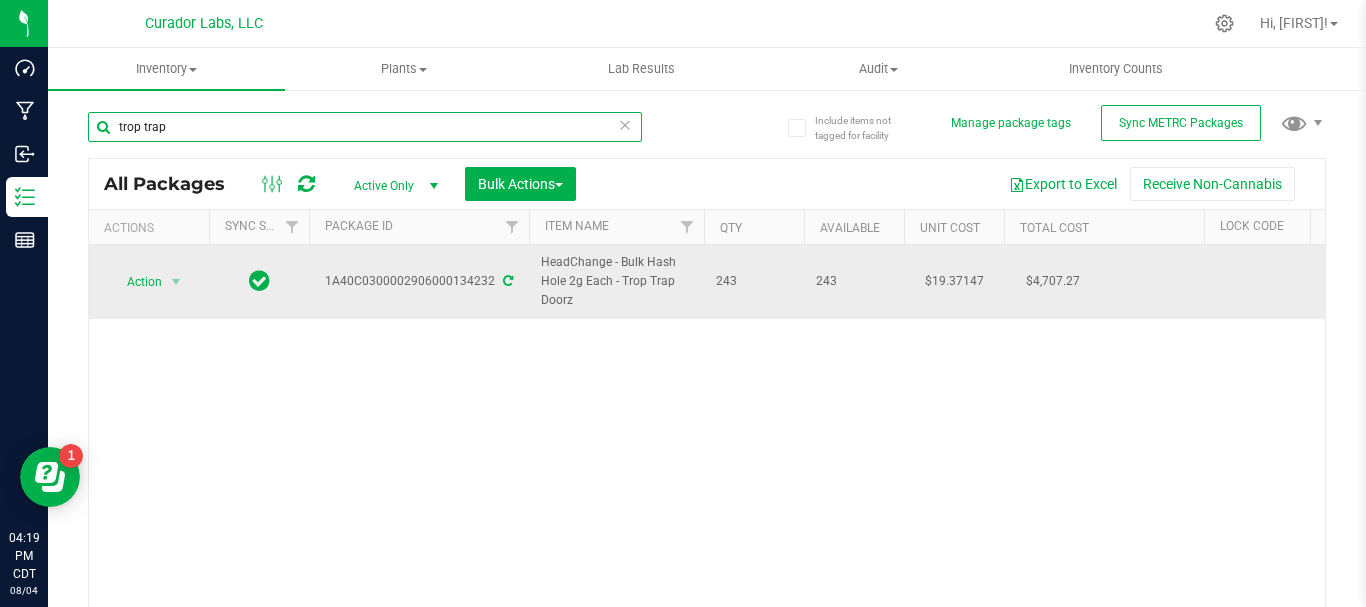 type on "trop trap" 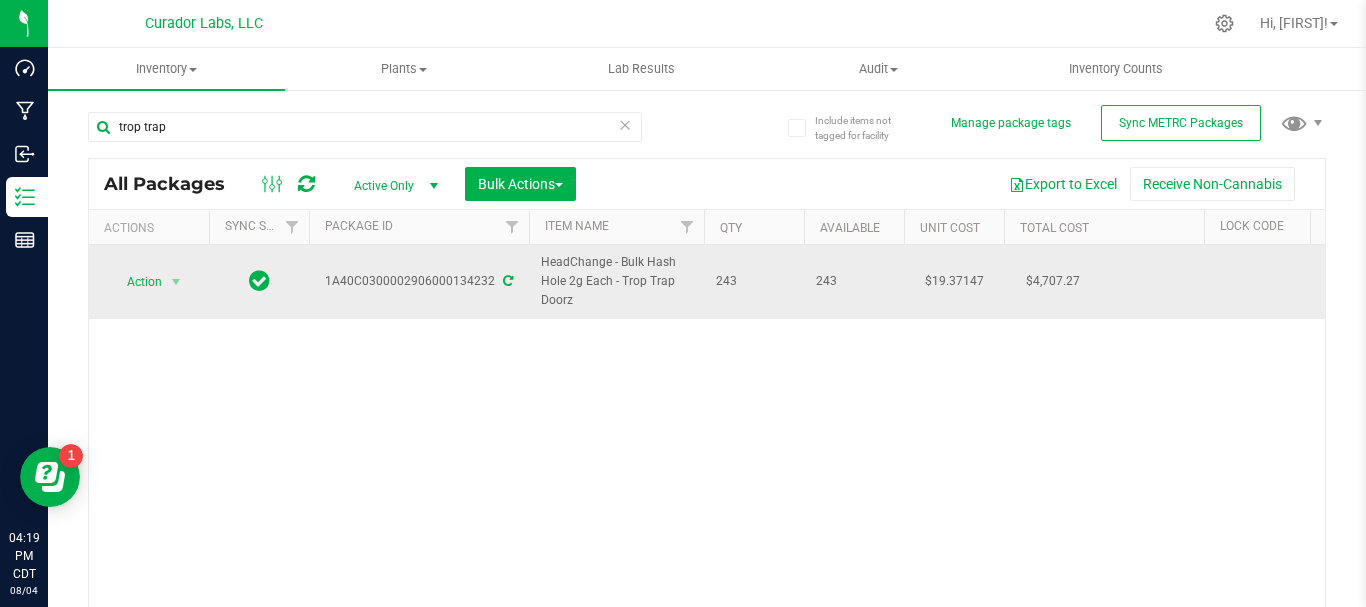 drag, startPoint x: 580, startPoint y: 302, endPoint x: 516, endPoint y: 260, distance: 76.55064 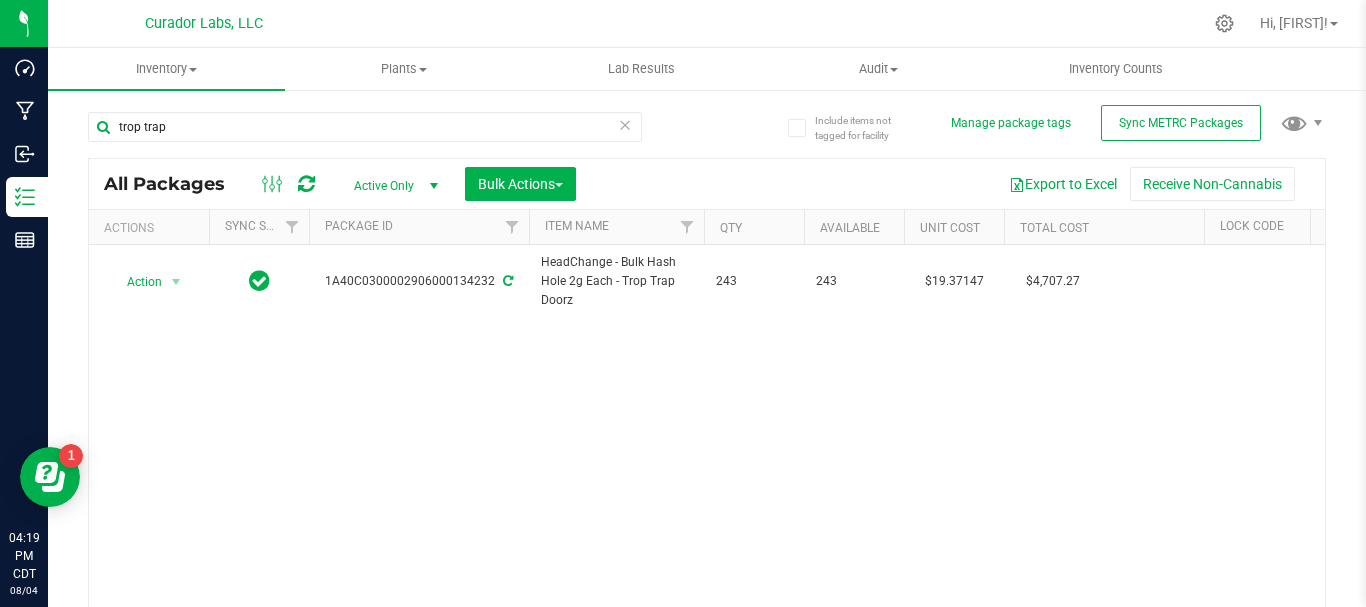 click on "Action Action Adjust qty Create package Edit attributes Global inventory Locate package Lock package Package audit log Print package label Record a lab result Retag package See history
1A40C0300002906000134232
HeadChange - Bulk Hash Hole 2g Each - Trop Trap Doorz
243
243
$19.37147 $4,707.27
Each
(2 g ea.)
NotSubmitted
$0.00000
080125HCBHHTRPTRPDRZ
Created
Aug 1, 2025 17:09:20 CDT
1.2.25163.51276.0" at bounding box center (707, 436) 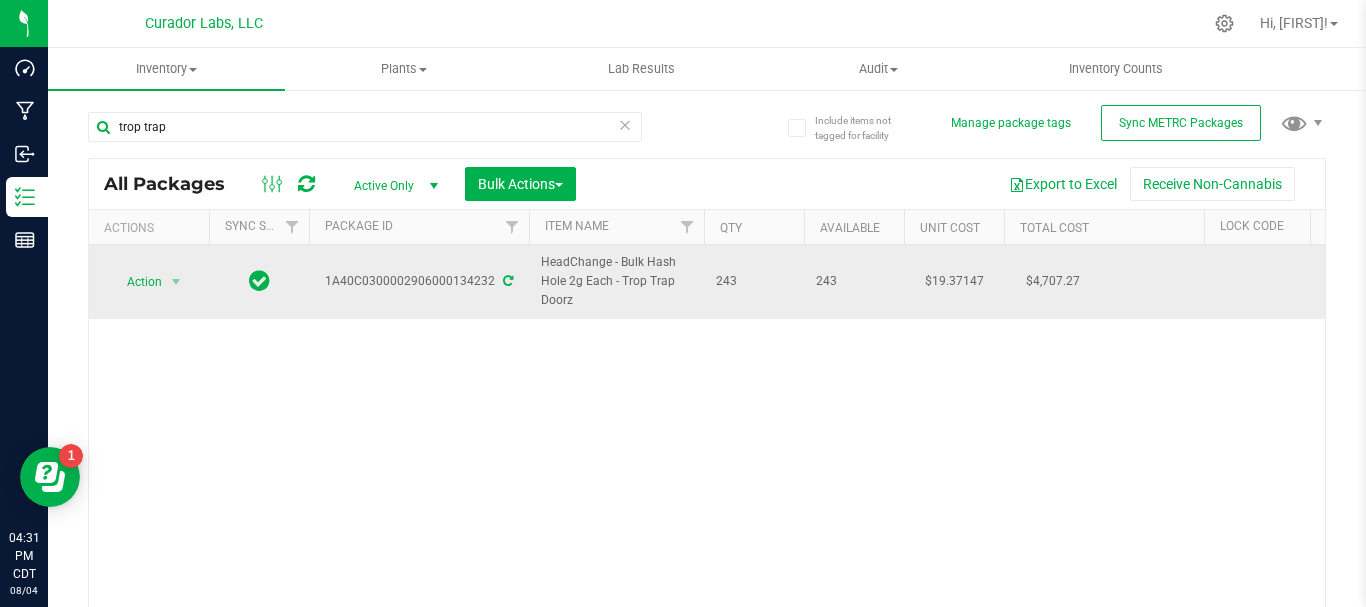 scroll, scrollTop: 0, scrollLeft: 900, axis: horizontal 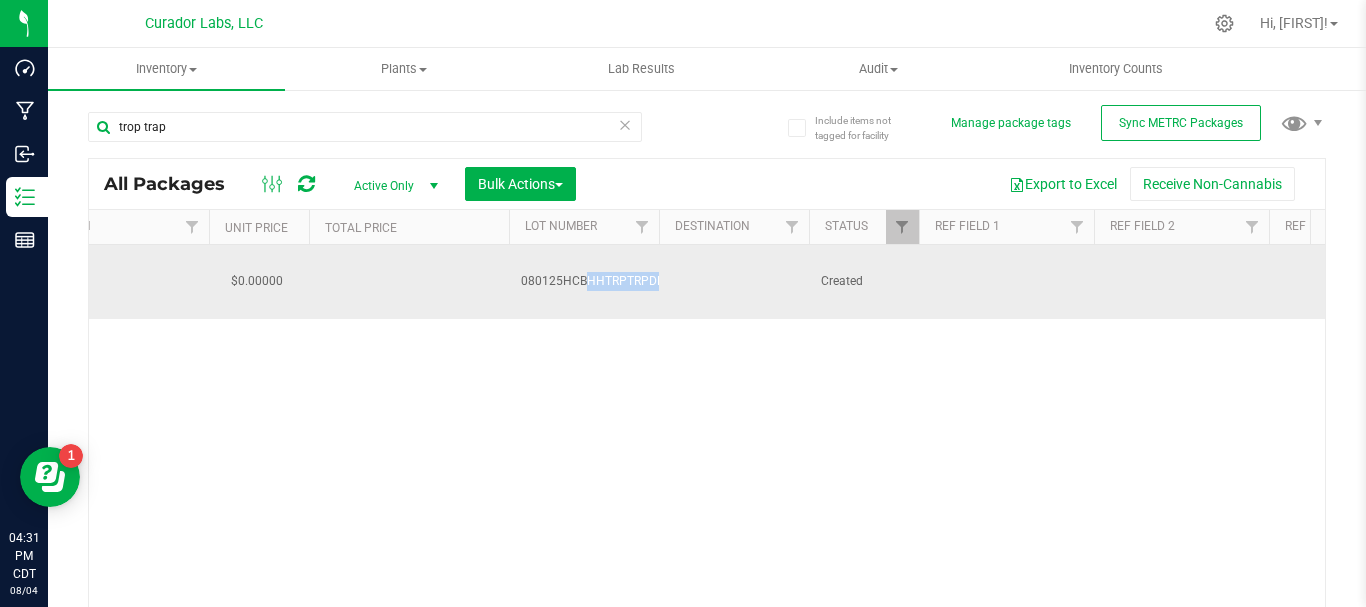 drag, startPoint x: 495, startPoint y: 285, endPoint x: 696, endPoint y: 282, distance: 201.02238 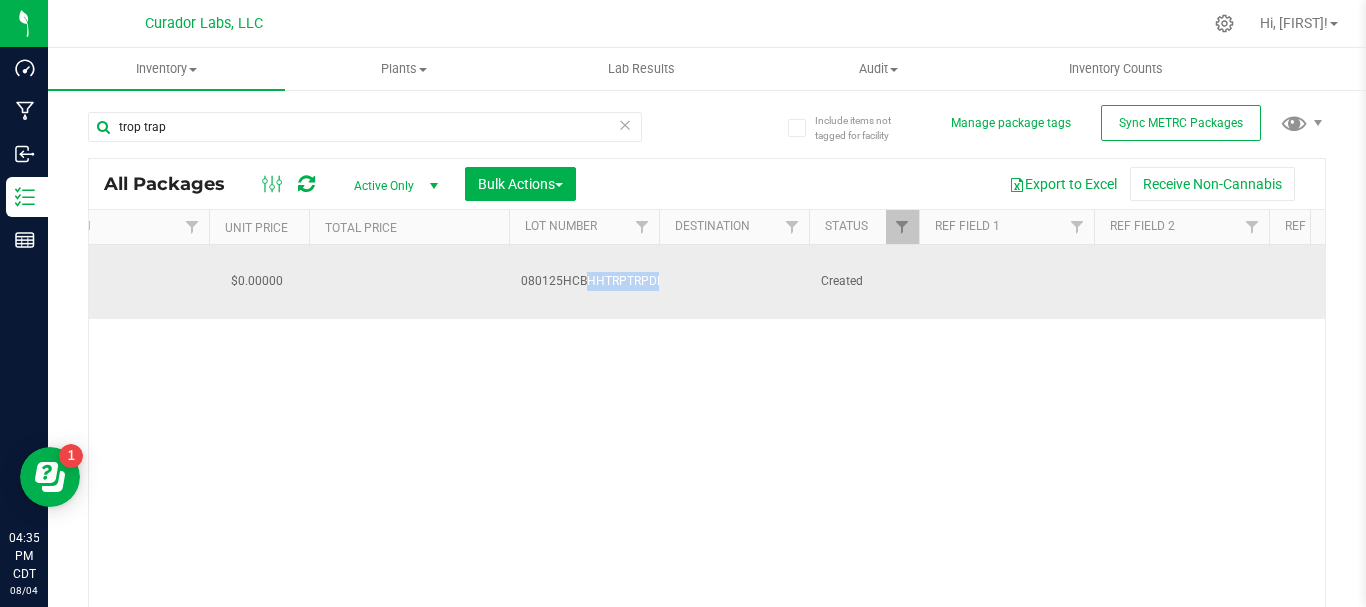 scroll, scrollTop: 0, scrollLeft: 0, axis: both 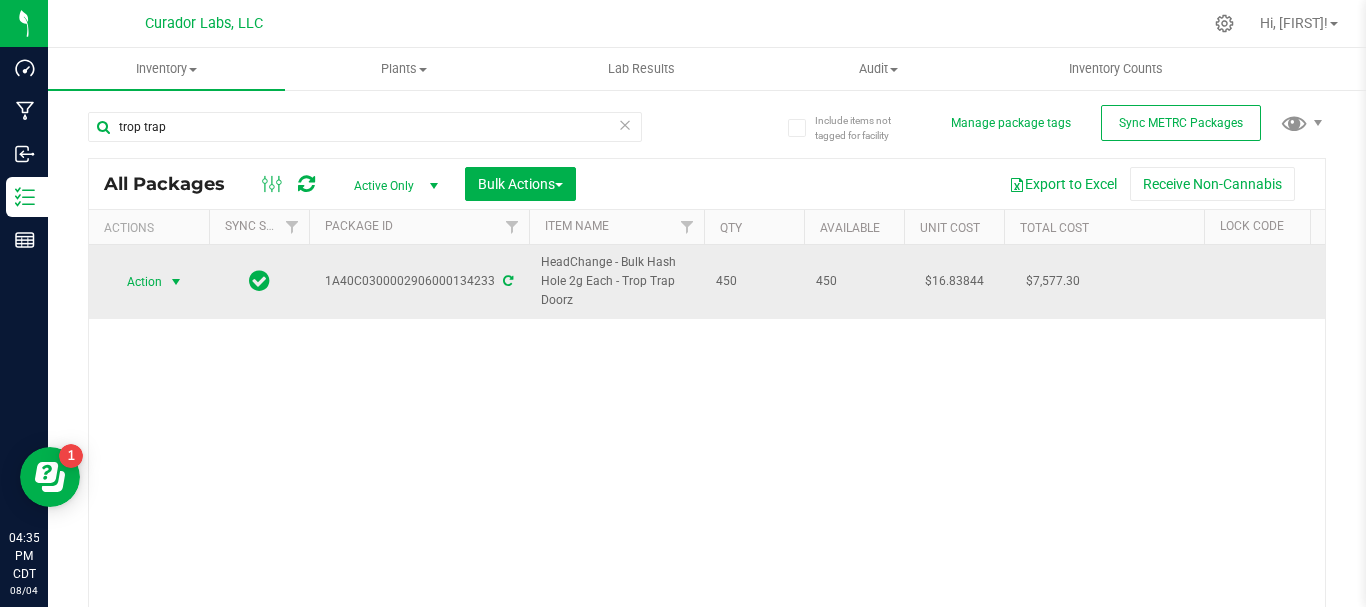 click on "Action" at bounding box center [136, 282] 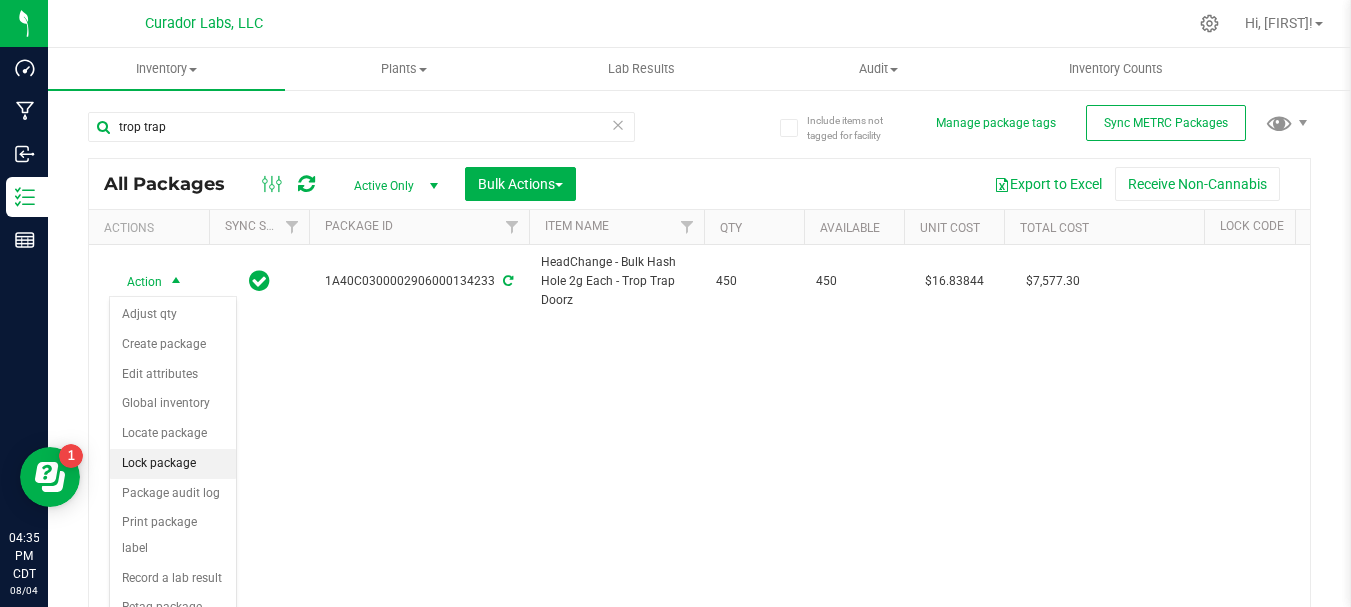 click on "Lock package" at bounding box center (173, 464) 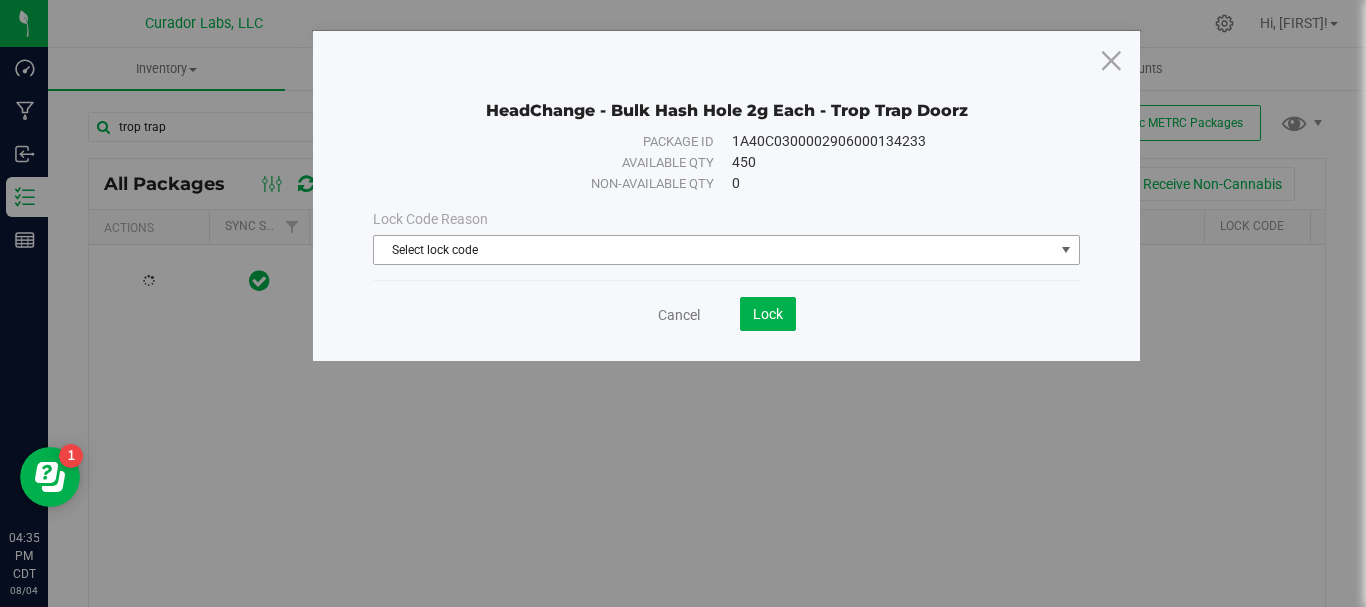 click on "Select lock code" at bounding box center (714, 250) 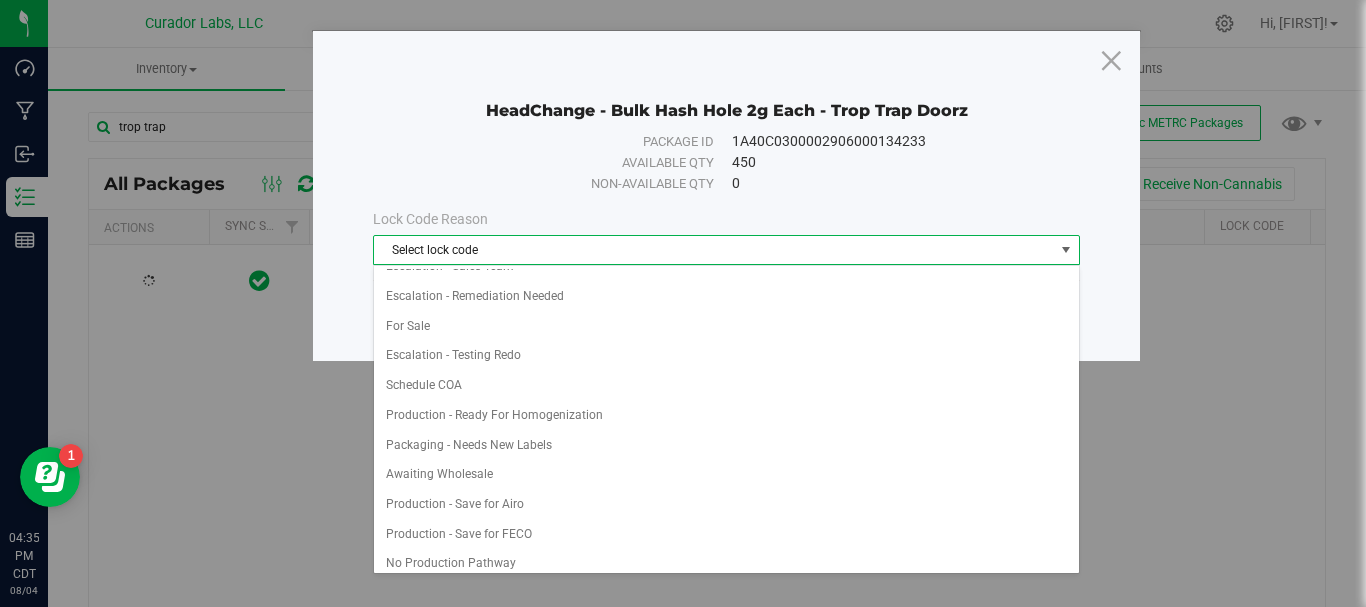 scroll, scrollTop: 1117, scrollLeft: 0, axis: vertical 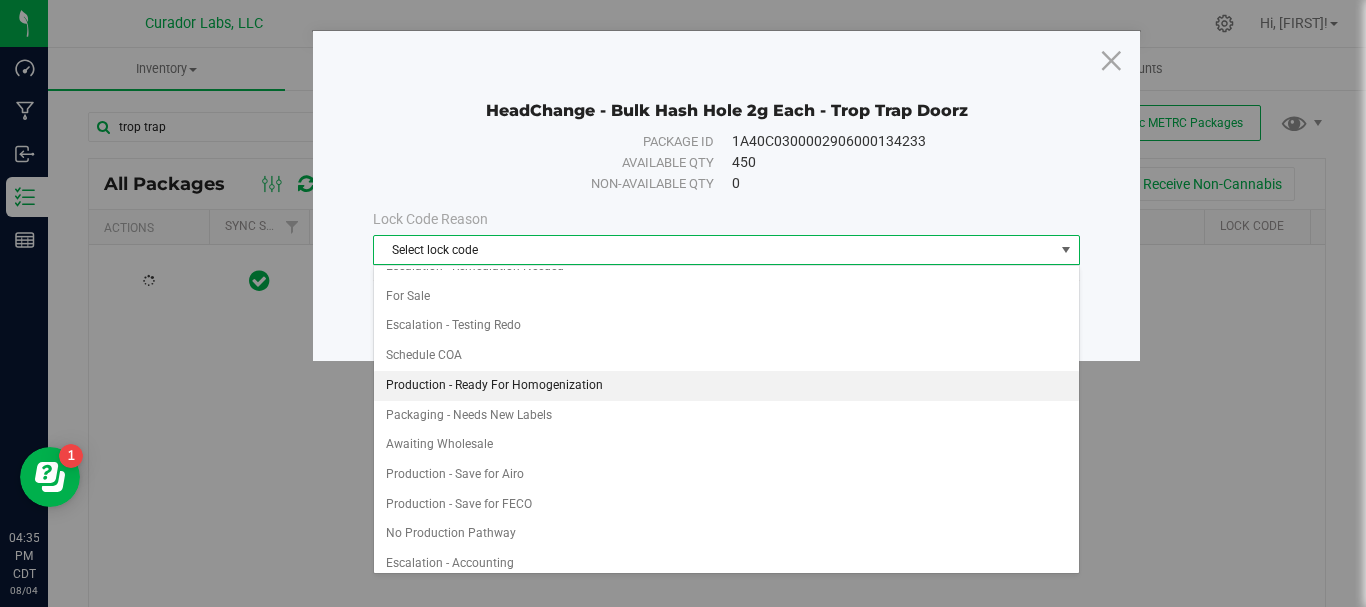 click on "Production - Ready For Homogenization" at bounding box center (726, 386) 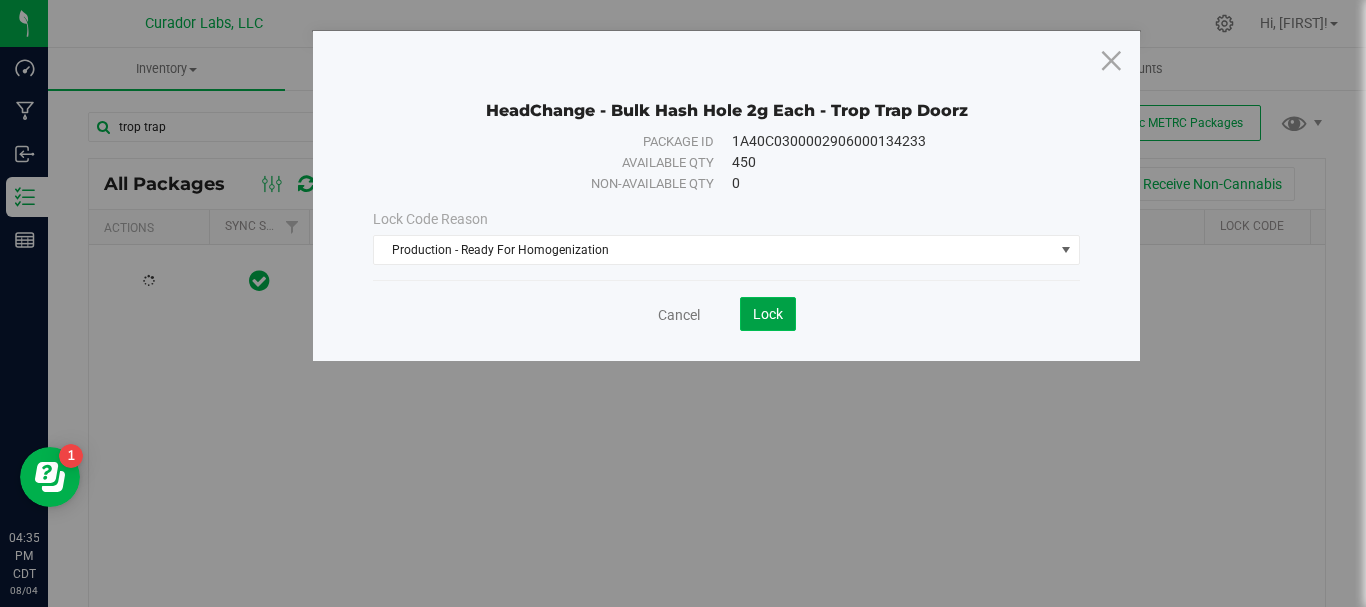 click on "Lock" 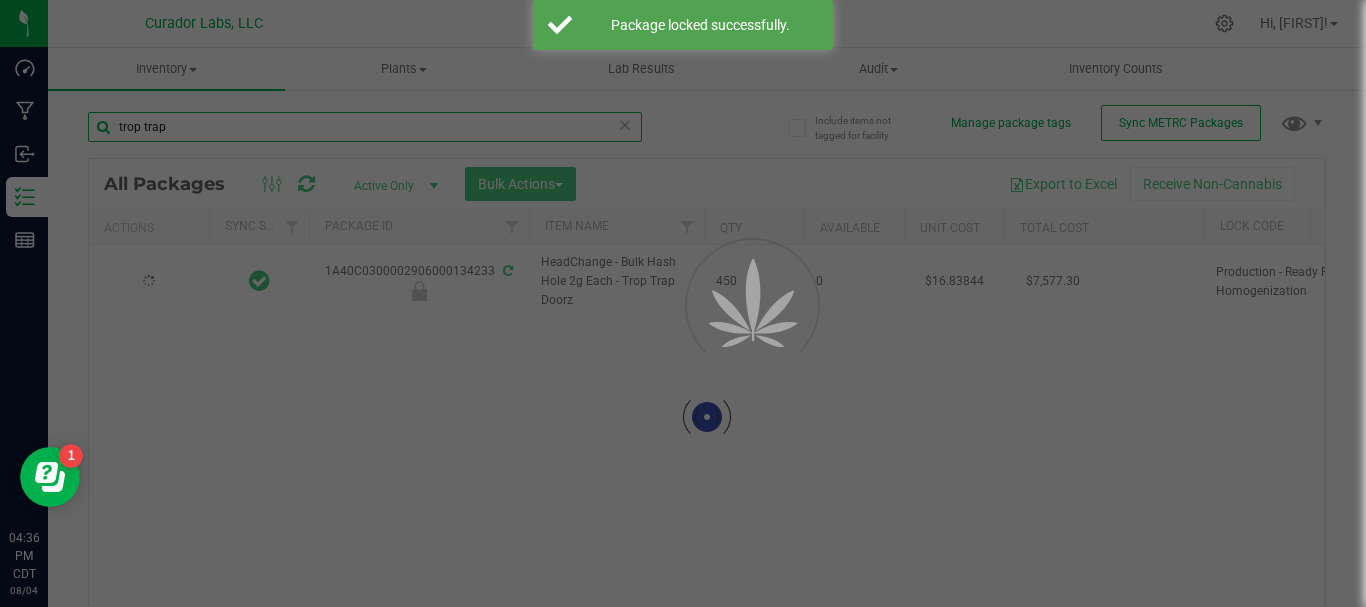 drag, startPoint x: 228, startPoint y: 120, endPoint x: 201, endPoint y: 120, distance: 27 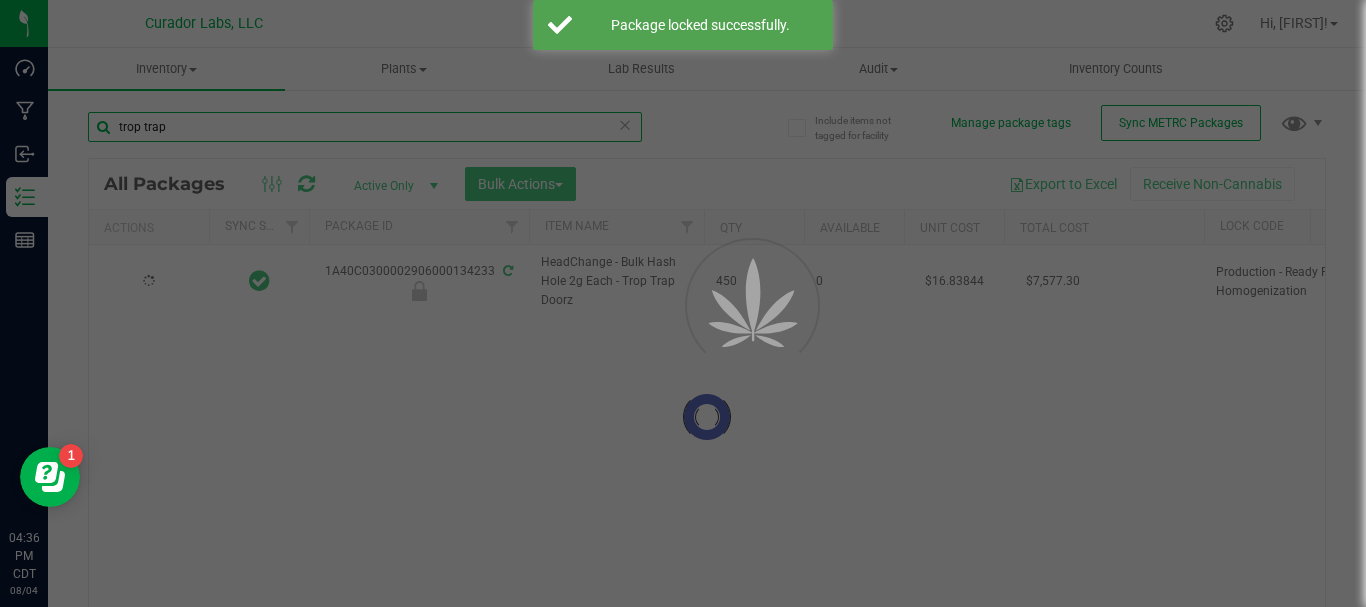 click on "Include items not tagged for facility
Manage package tags
Sync METRC Packages
trop trap
Loading...
All Packages
Active Only Active Only Lab Samples Locked All External Internal
Bulk Actions" at bounding box center (707, 393) 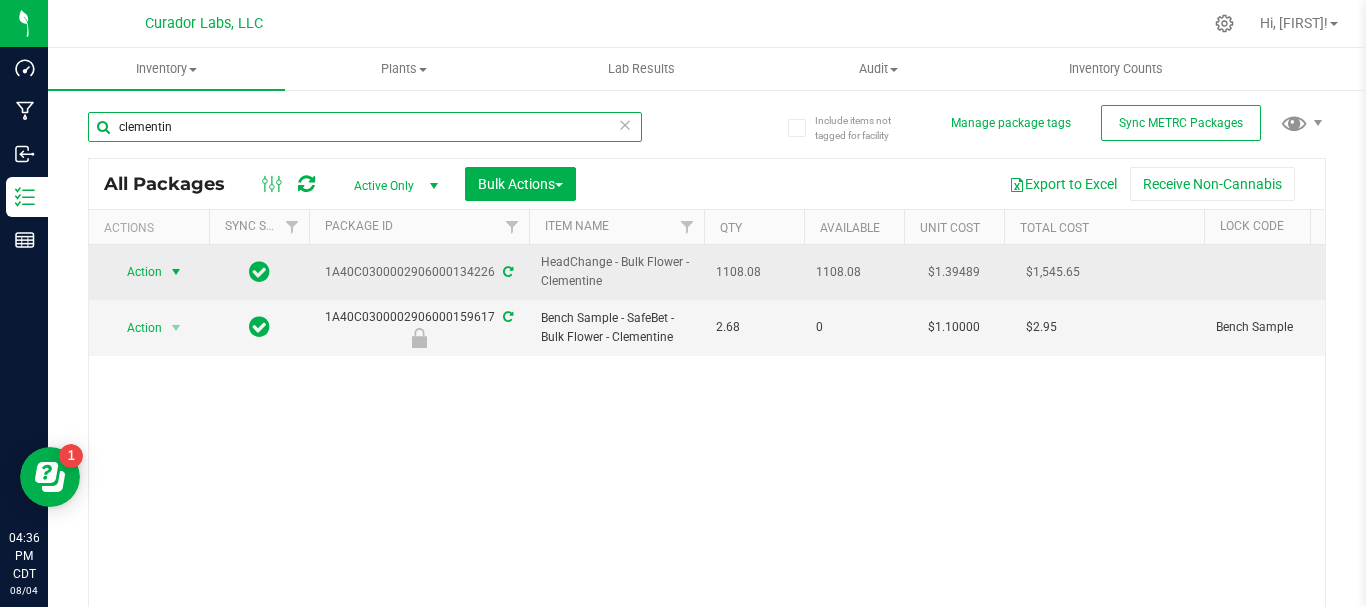 type on "clementin" 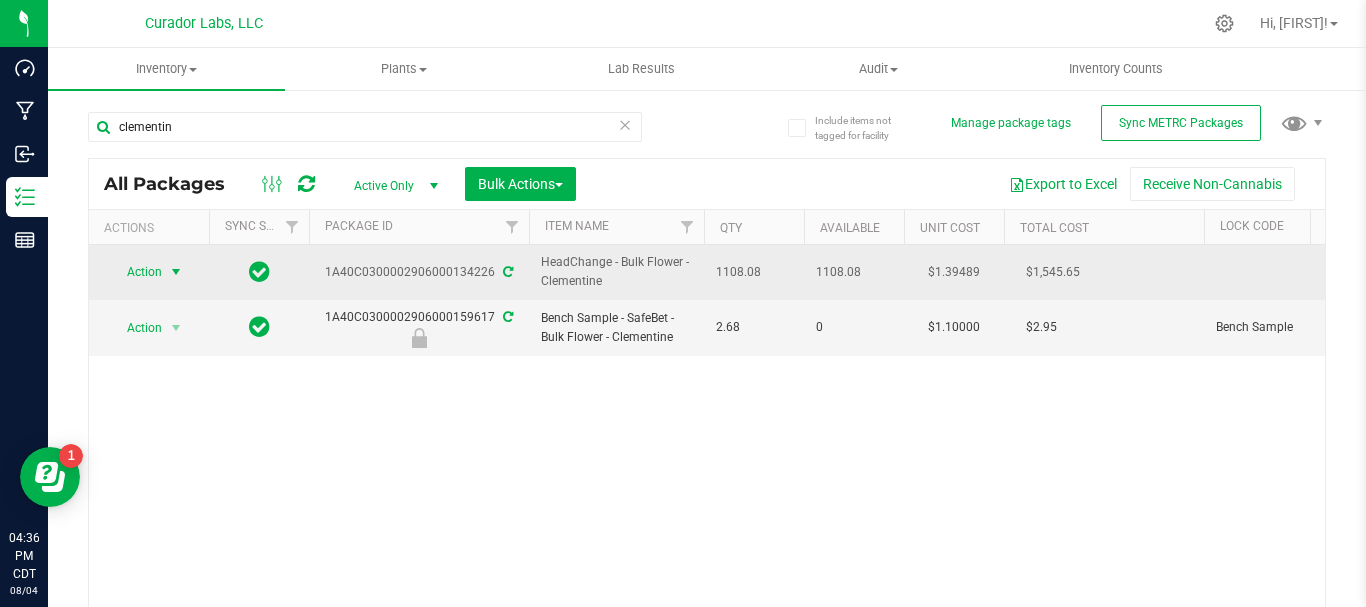click on "Action" at bounding box center (136, 272) 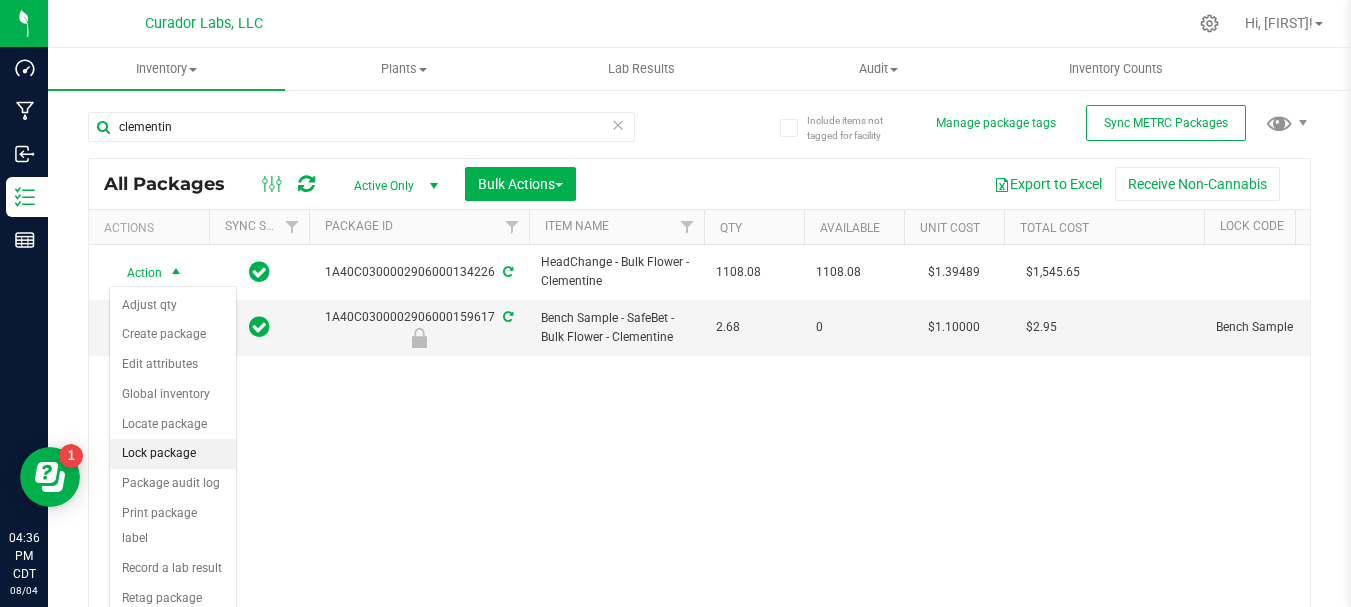 click on "Lock package" at bounding box center (173, 454) 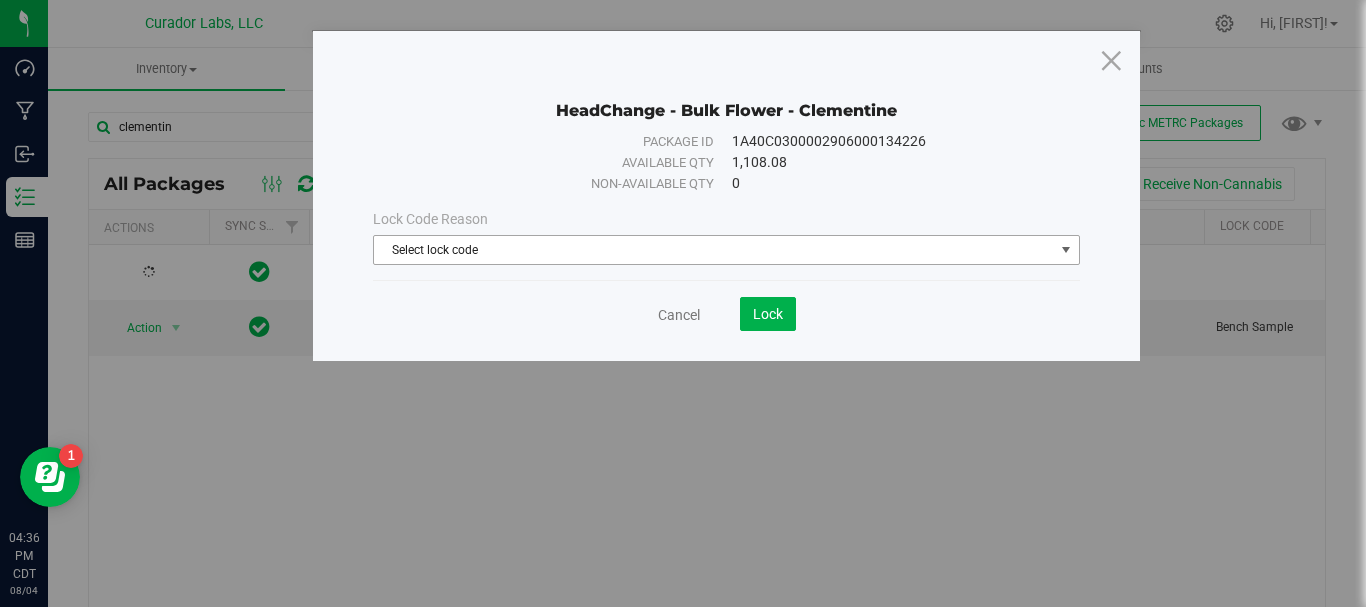 click on "Select lock code" at bounding box center [714, 250] 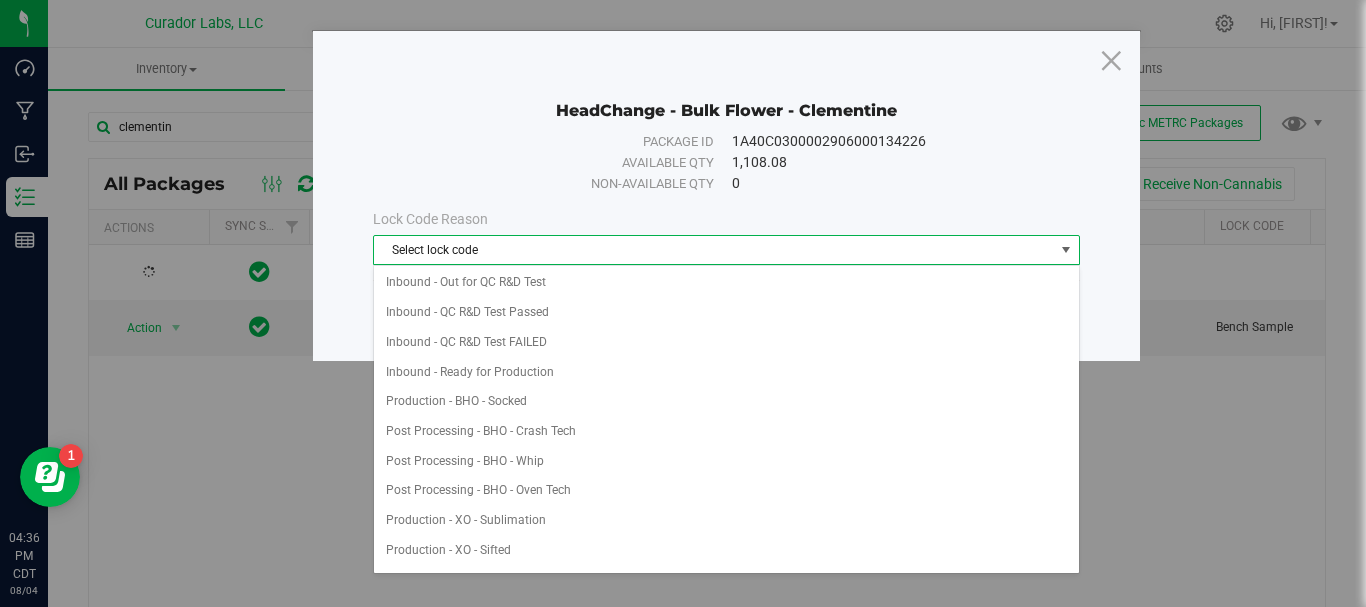 scroll, scrollTop: 250, scrollLeft: 0, axis: vertical 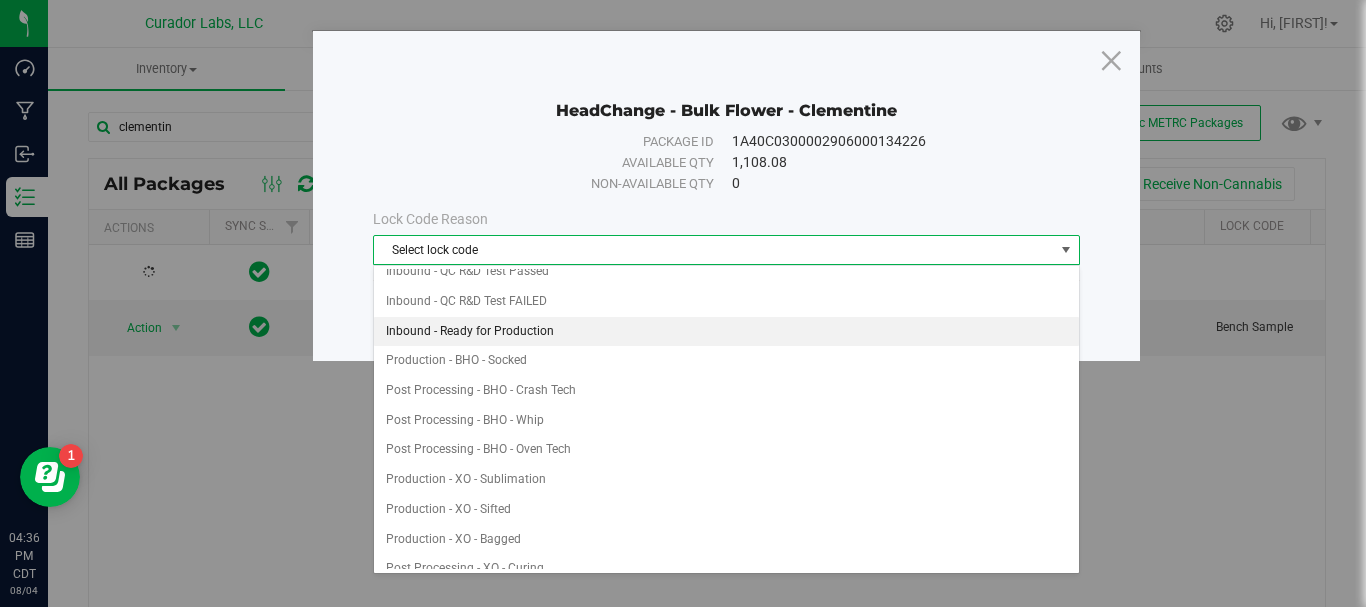 click on "Inbound - Ready for Production" at bounding box center (726, 332) 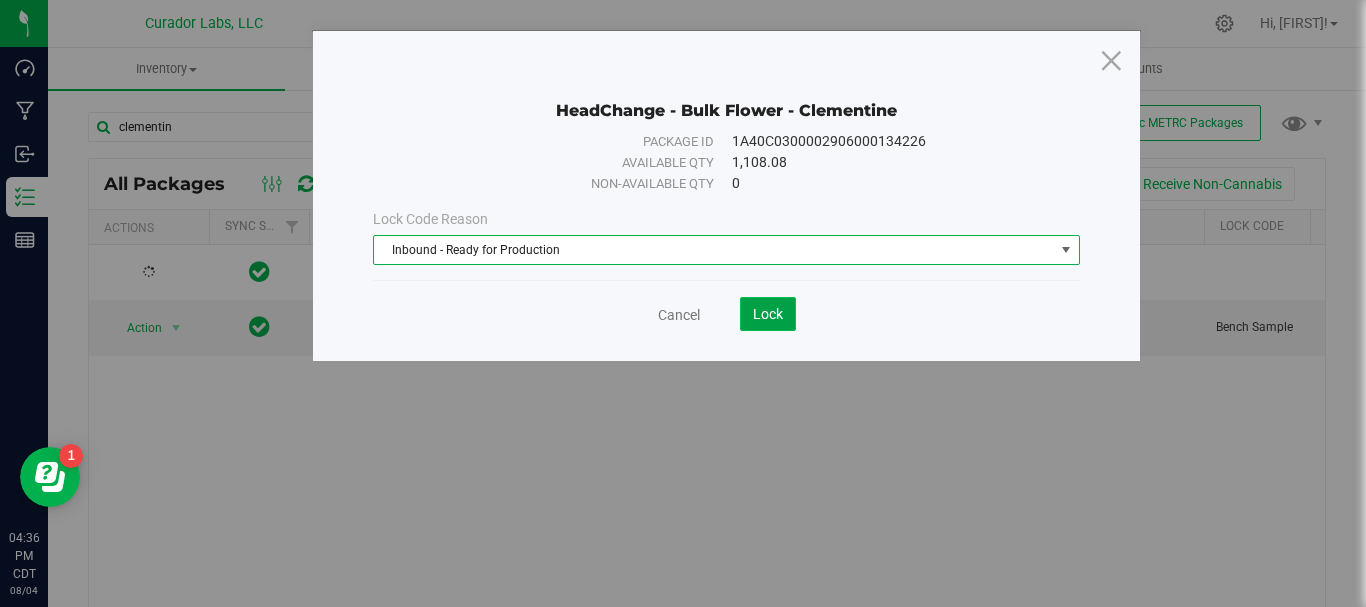 click on "Lock" 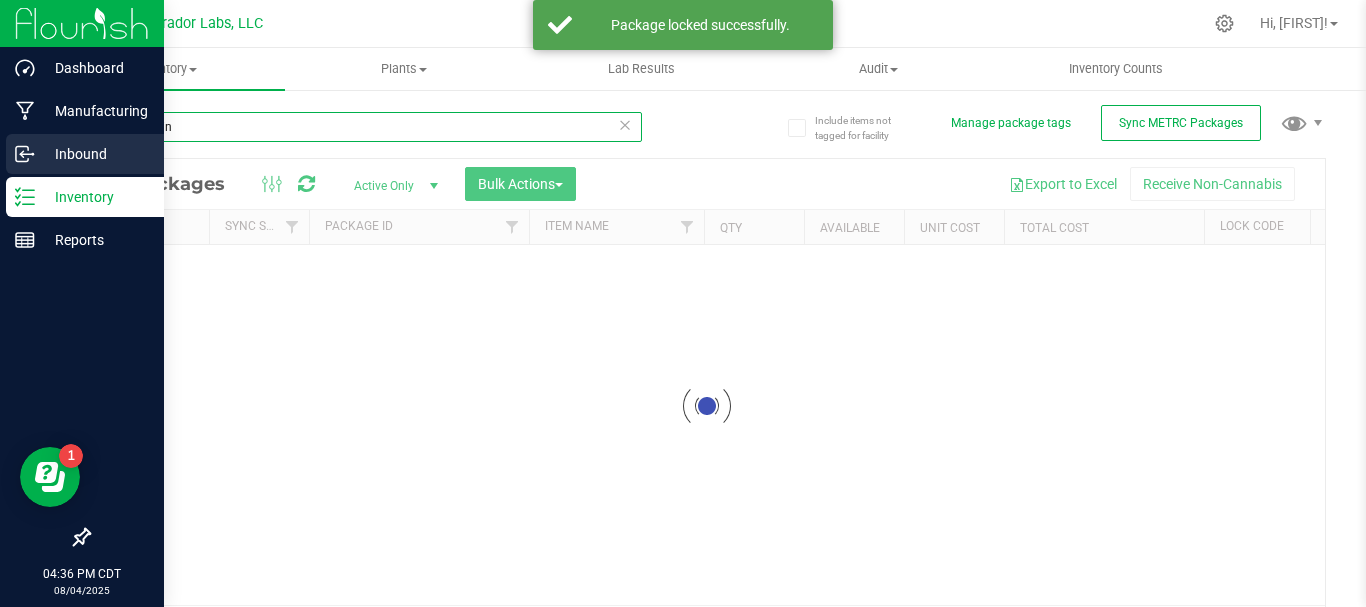 drag, startPoint x: 202, startPoint y: 125, endPoint x: 27, endPoint y: 144, distance: 176.02841 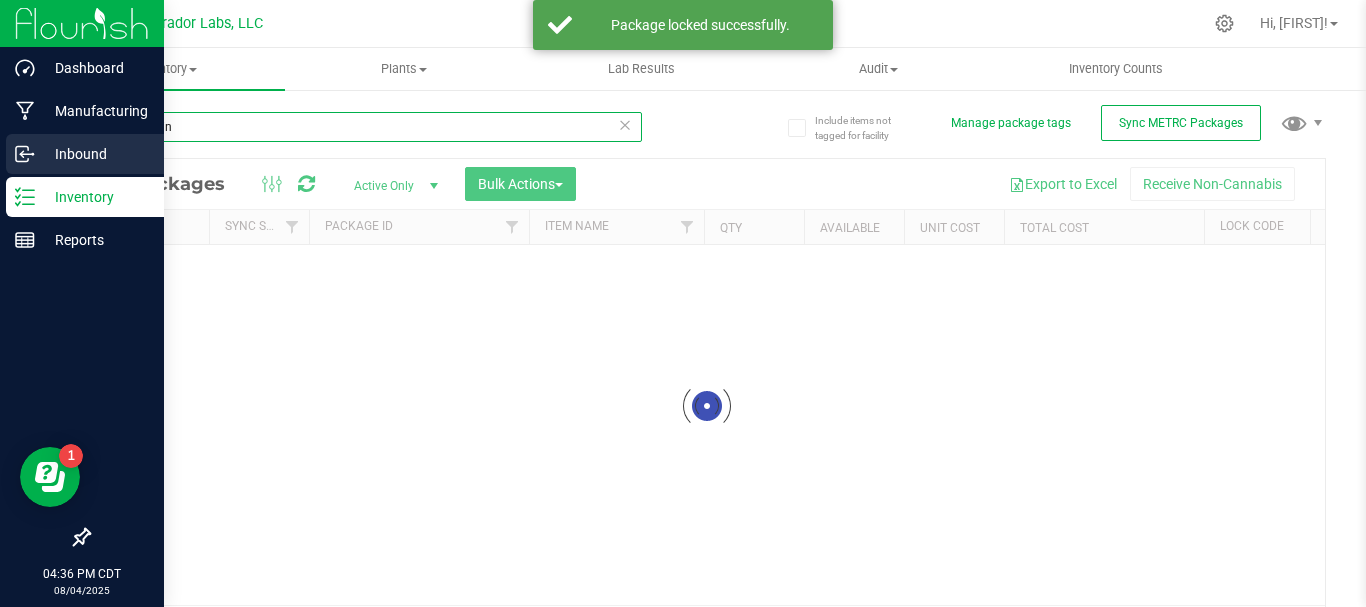 click on "Dashboard Manufacturing Inbound Inventory Reports 04:36 PM CDT 08/04/2025  08/04   Curador Labs, LLC   Hi, [FIRST]!
Inventory
All packages
All inventory
Waste log
Create inventory
Plants" at bounding box center (683, 303) 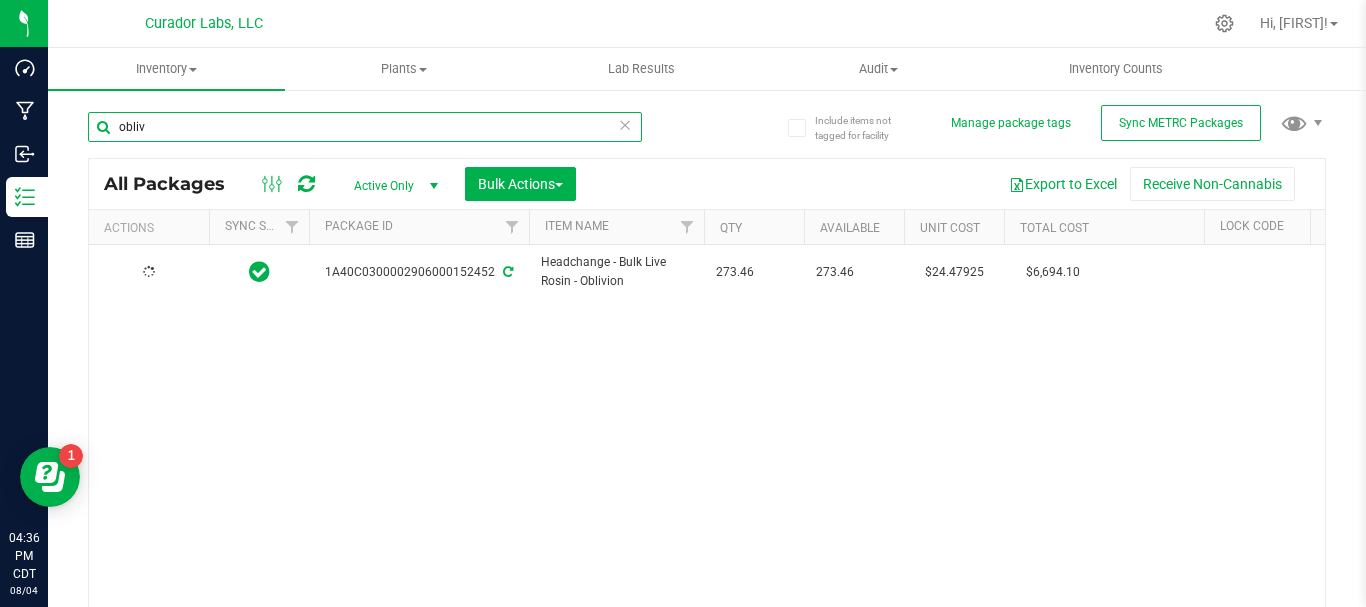type on "obliv" 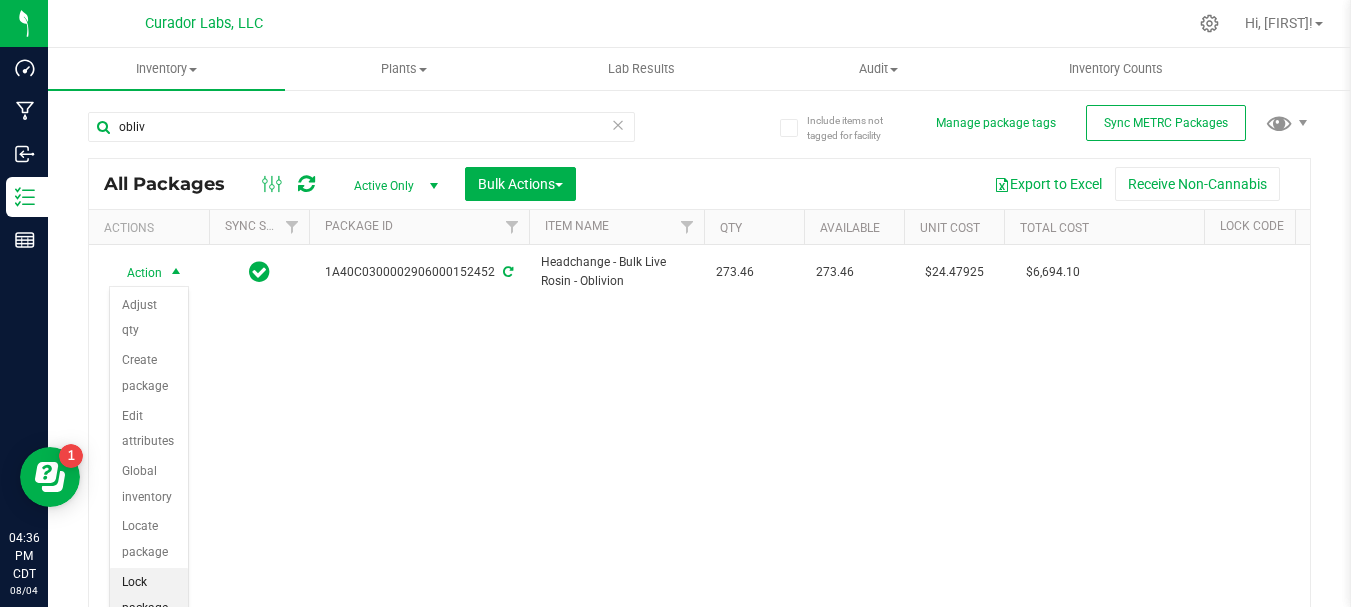 click on "Lock package" at bounding box center (149, 595) 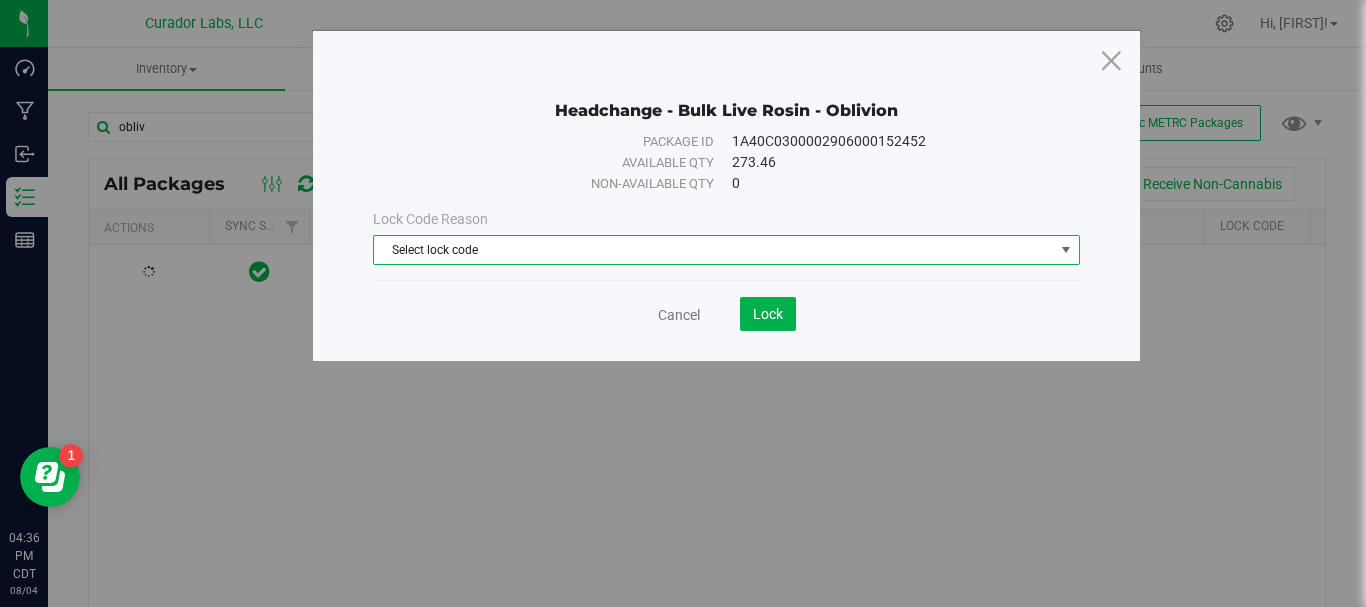 click on "Select lock code" at bounding box center [714, 250] 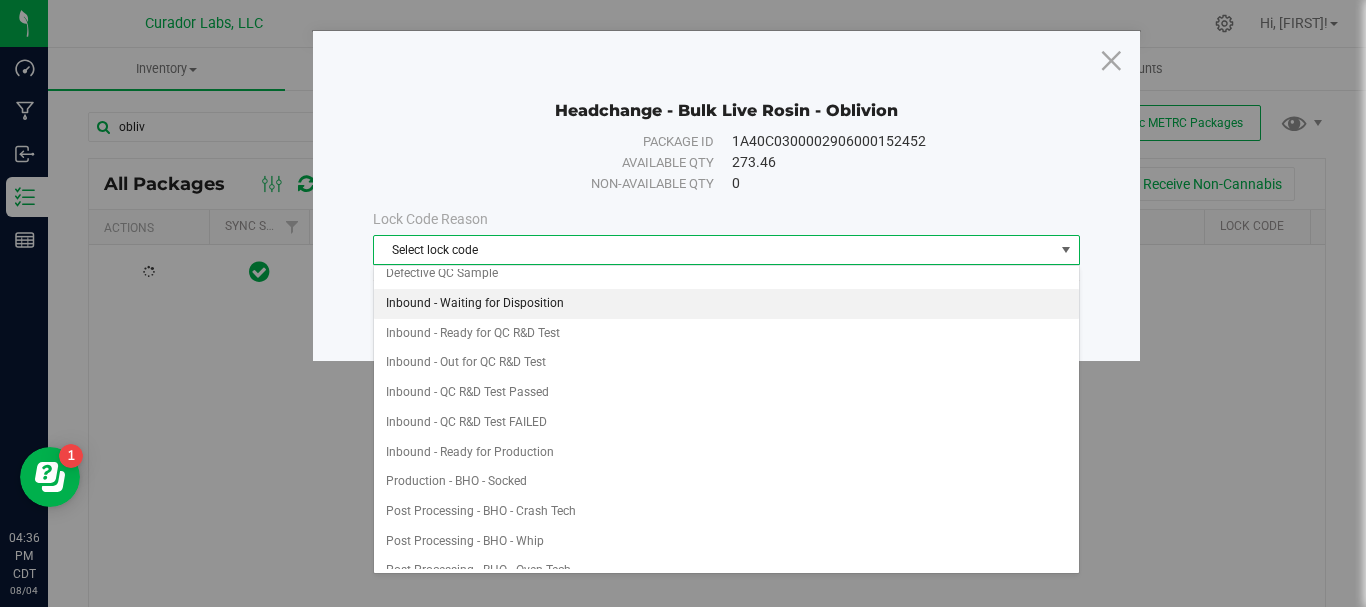scroll, scrollTop: 183, scrollLeft: 0, axis: vertical 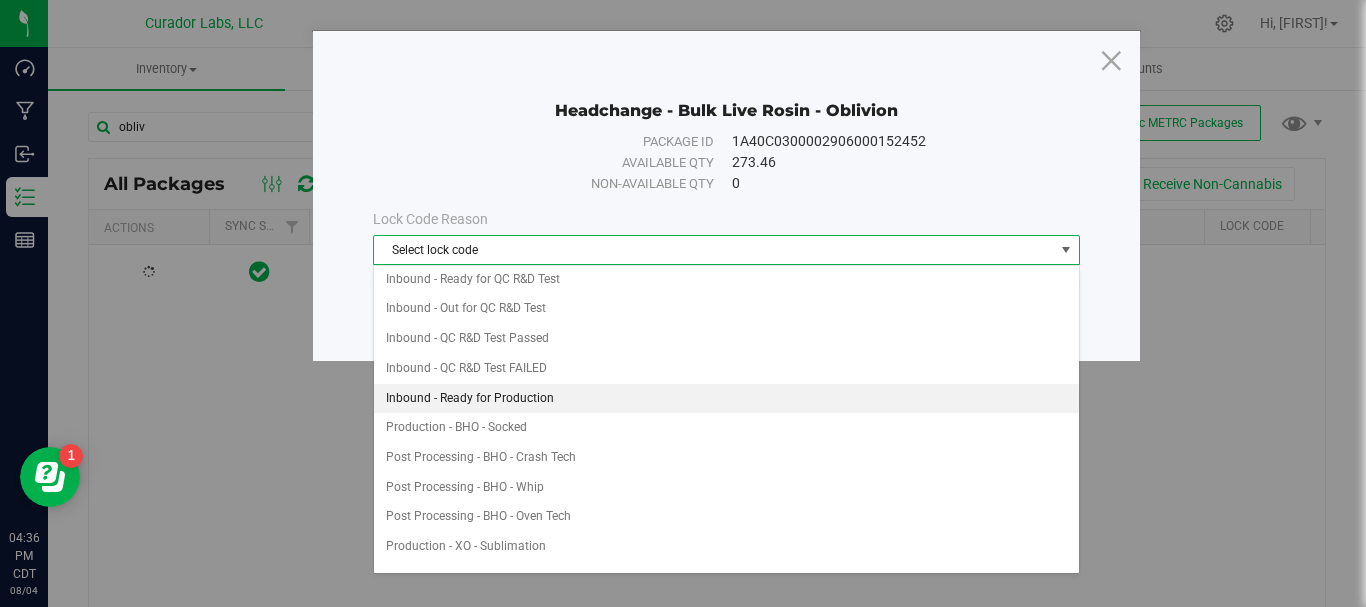 click on "Inbound - Ready for Production" at bounding box center (726, 399) 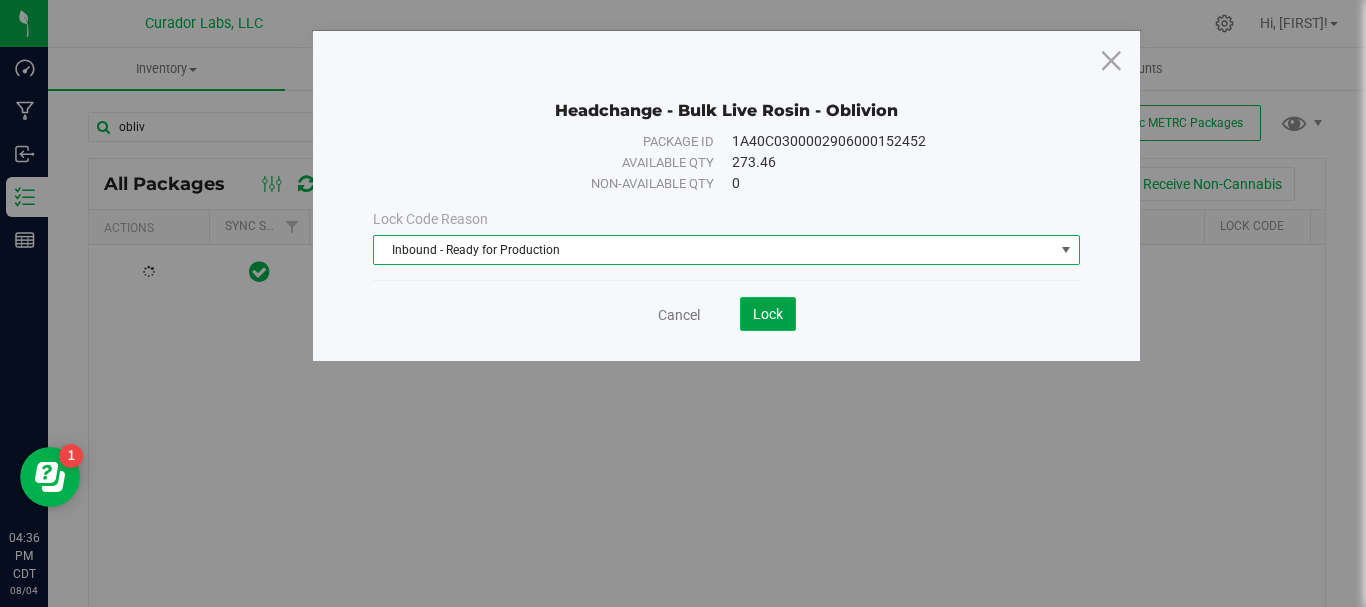 click on "Lock" 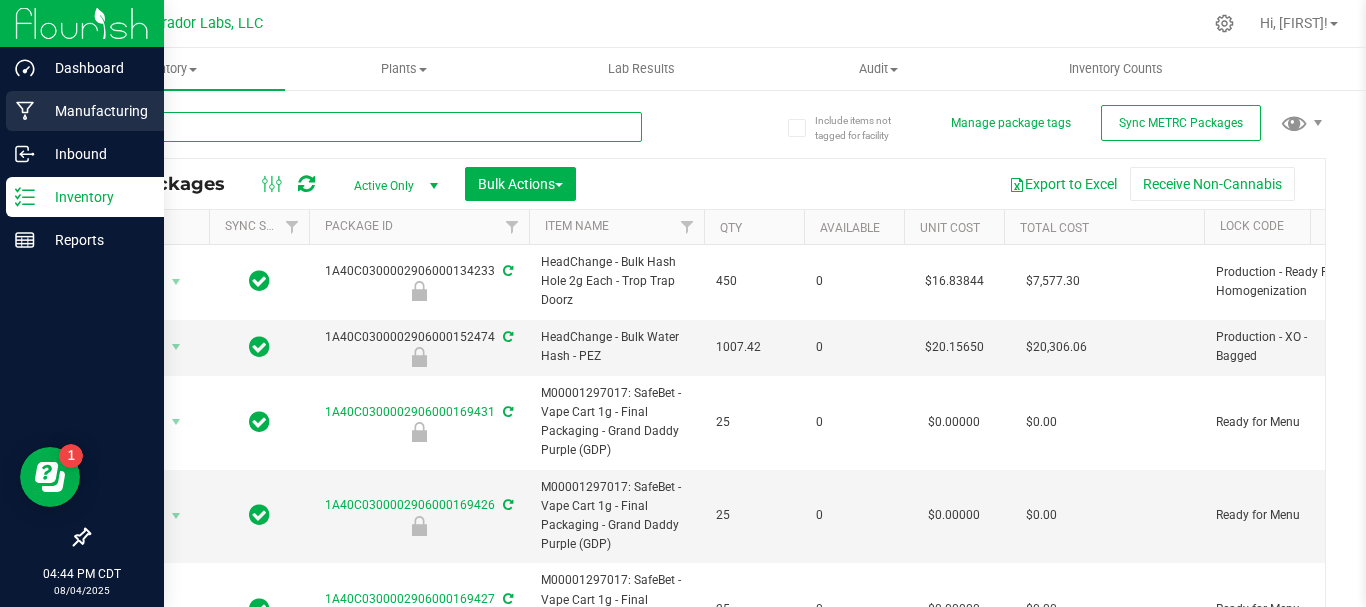 type 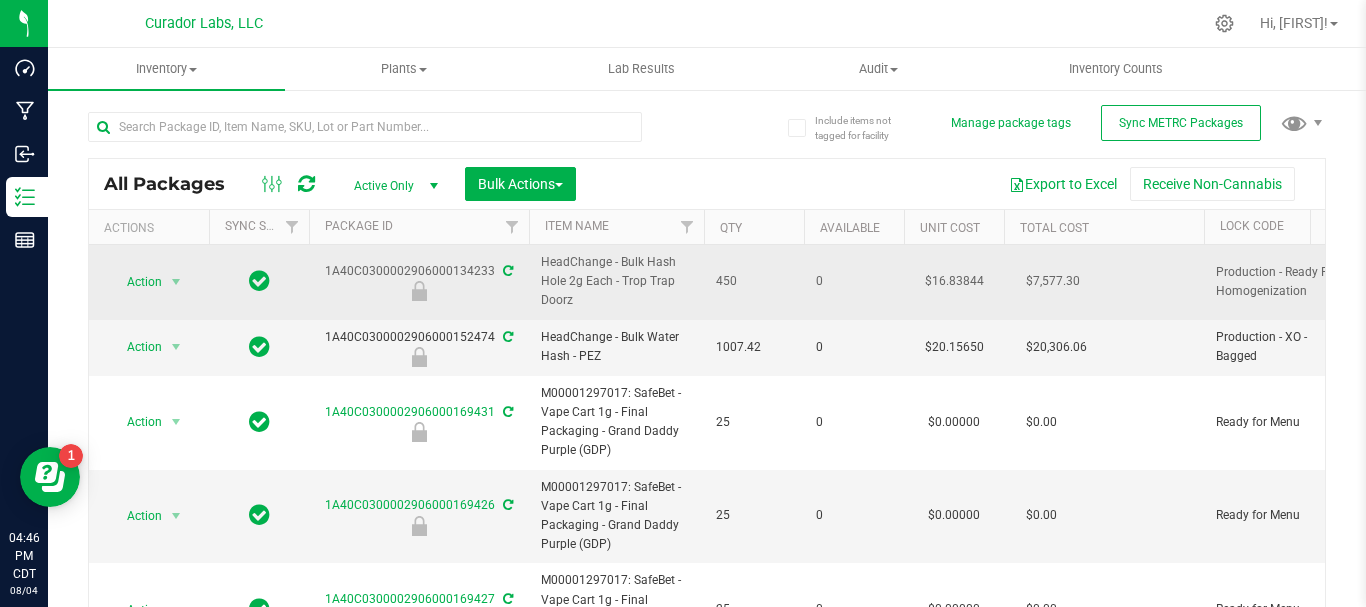 drag, startPoint x: 747, startPoint y: 276, endPoint x: 321, endPoint y: 276, distance: 426 